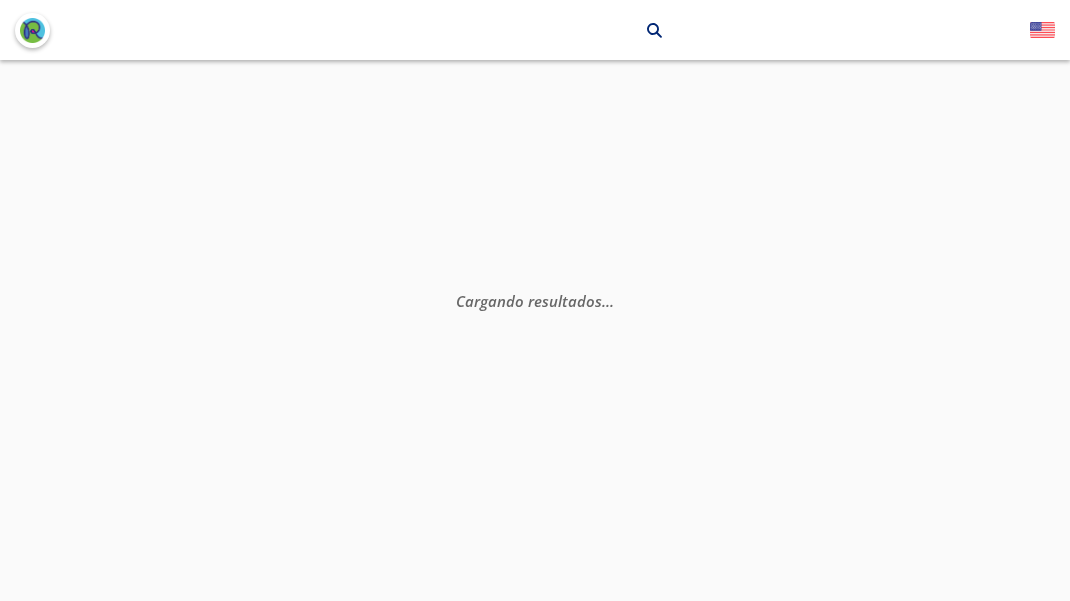 scroll, scrollTop: 0, scrollLeft: 0, axis: both 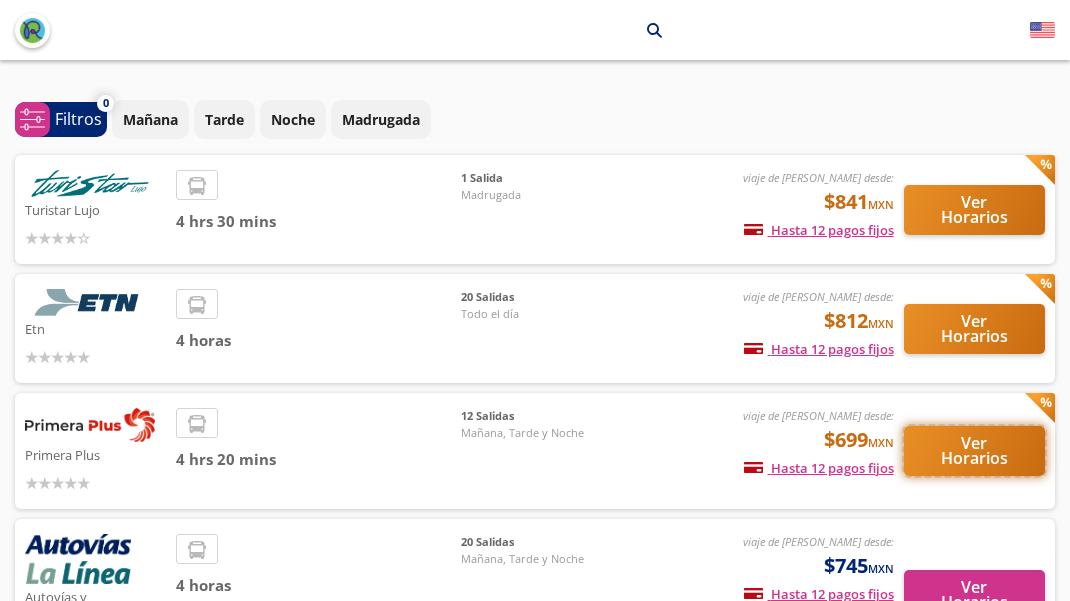 click on "Ver Horarios" at bounding box center [974, 451] 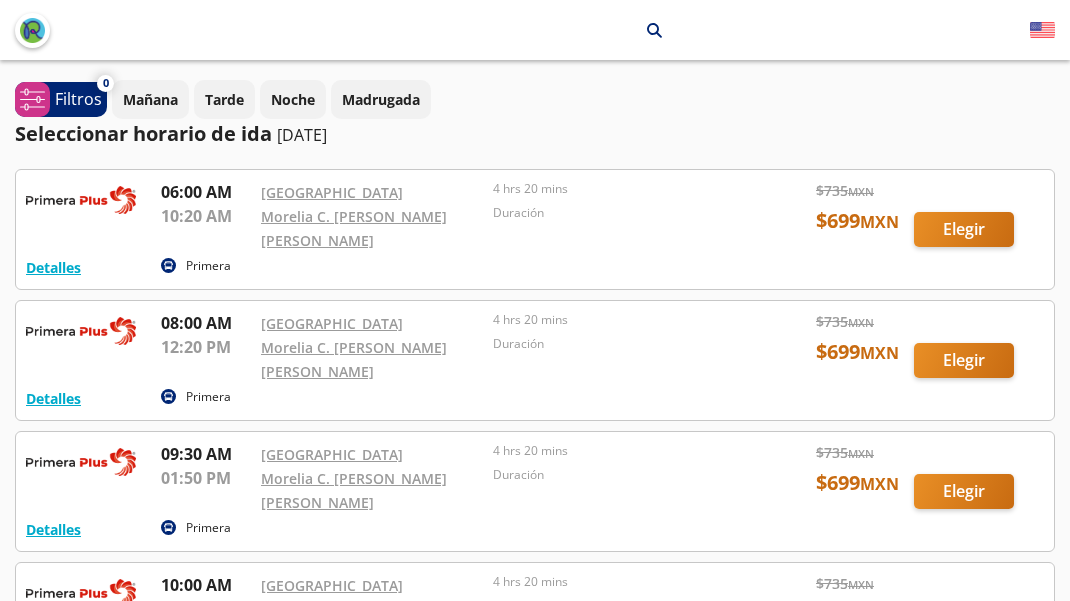 click on "0 system-uicons:filtering Filtros chevron [DATE] Tarde Noche Madrugada Seleccionar horario de ida  [DATE] Detalles Primera 06:00 AM [GEOGRAPHIC_DATA] 10:20 AM Morelia C. [PERSON_NAME] [PERSON_NAME] 4 hrs 20 mins Duración $ 735  MXN $ 699  MXN 14 asientos disponibles Elegir 14 asientos disponibles Detalles Elegir Detalles Primera 08:00 AM [GEOGRAPHIC_DATA] 12:20 PM Morelia C. [PERSON_NAME] [PERSON_NAME] 4 hrs 20 mins Duración $ 735  MXN $ 699  MXN 19 asientos disponibles Elegir 19 asientos disponibles Detalles Elegir Detalles Primera 09:30 AM [GEOGRAPHIC_DATA] 01:50 PM Morelia C. [PERSON_NAME] [PERSON_NAME] 4 hrs 20 mins Duración $ 735  MXN $ 699  MXN 28 asientos disponibles Elegir 28 asientos disponibles Detalles Elegir Detalles Primera 10:00 AM [GEOGRAPHIC_DATA] 02:20 PM Morelia C. [PERSON_NAME] [PERSON_NAME] 4 hrs 20 mins Duración $ 735  MXN $ 699  MXN 27 asientos disponibles Elegir 27 asientos disponibles Detalles Elegir Detalles Primera 12:00 PM [GEOGRAPHIC_DATA] 04:20 PM 4 hrs 20 mins Duración $ 735" at bounding box center (535, 861) 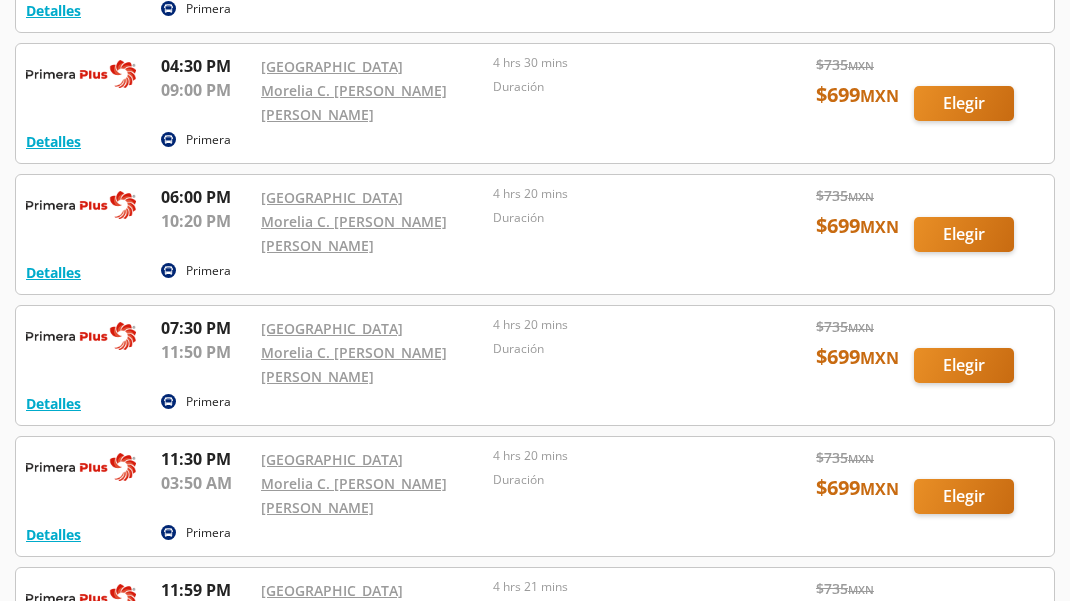 scroll, scrollTop: 1040, scrollLeft: 0, axis: vertical 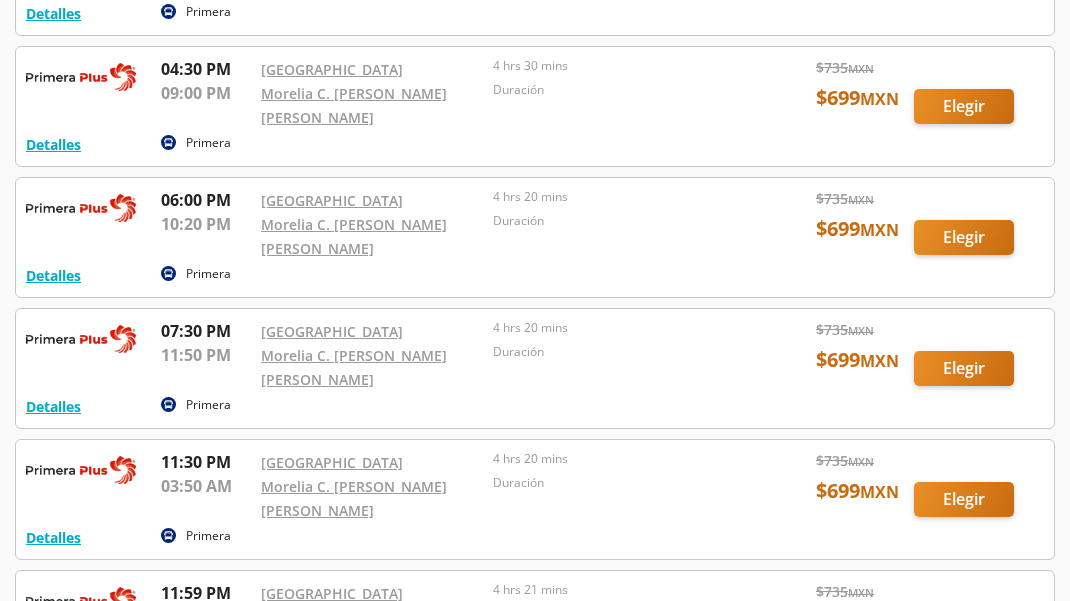click at bounding box center (535, 368) 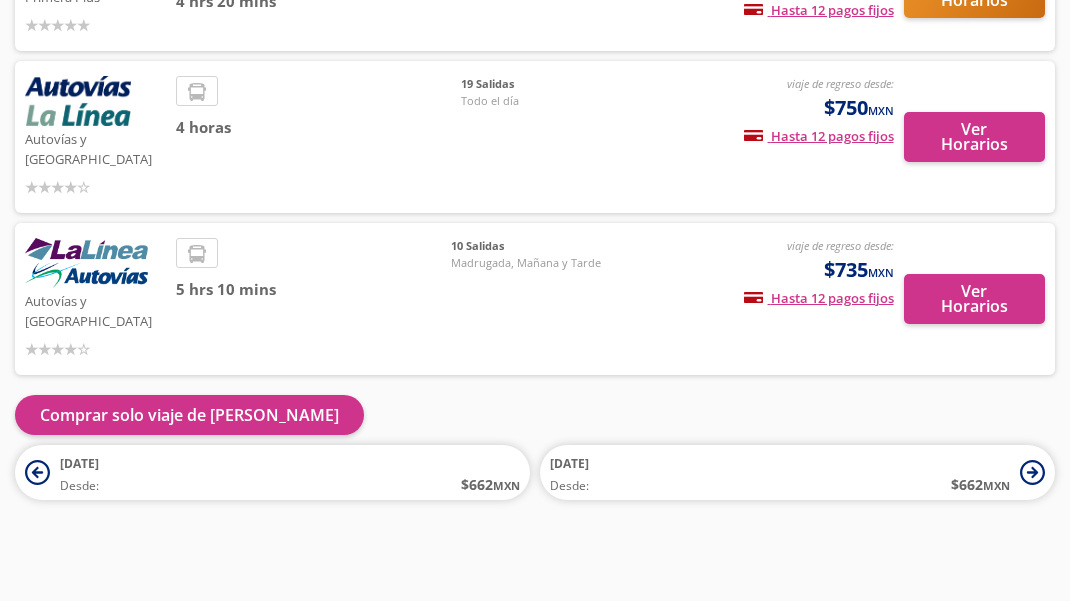 scroll, scrollTop: 419, scrollLeft: 0, axis: vertical 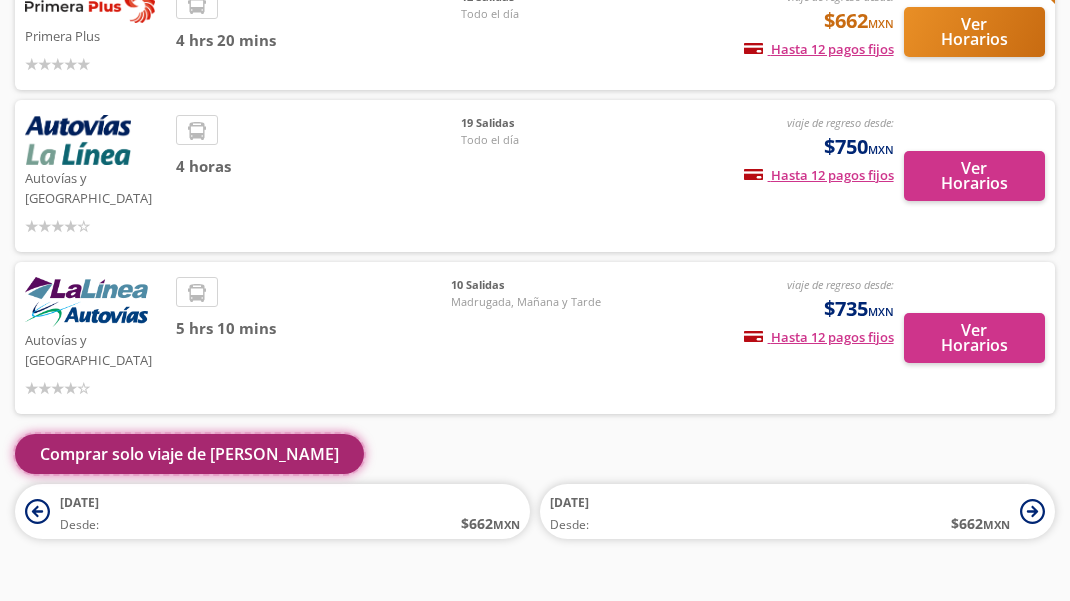 click on "Comprar solo viaje de [PERSON_NAME]" at bounding box center (189, 454) 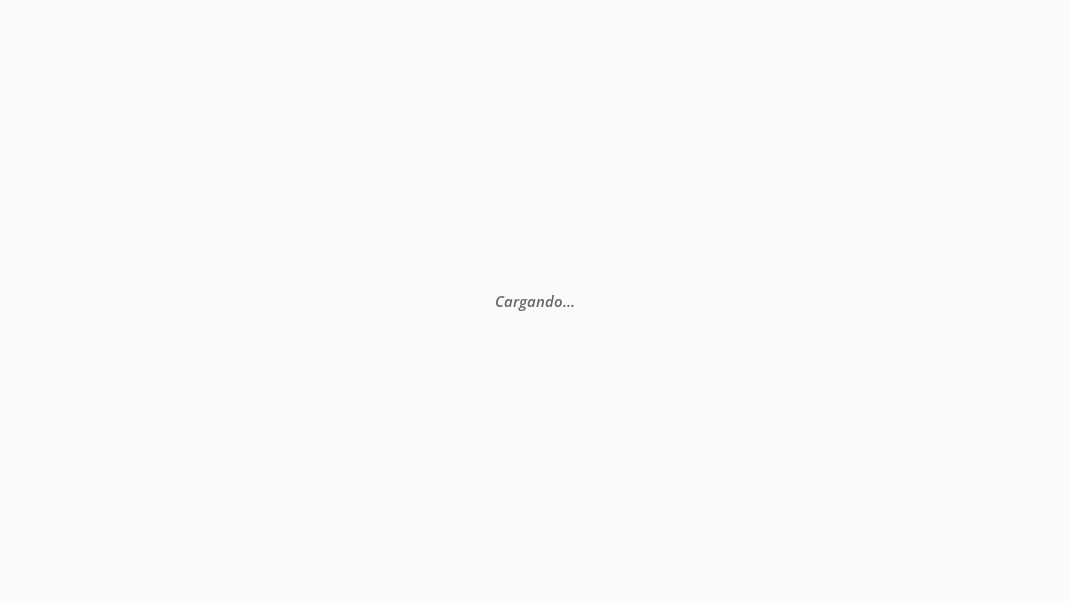 scroll, scrollTop: 0, scrollLeft: 0, axis: both 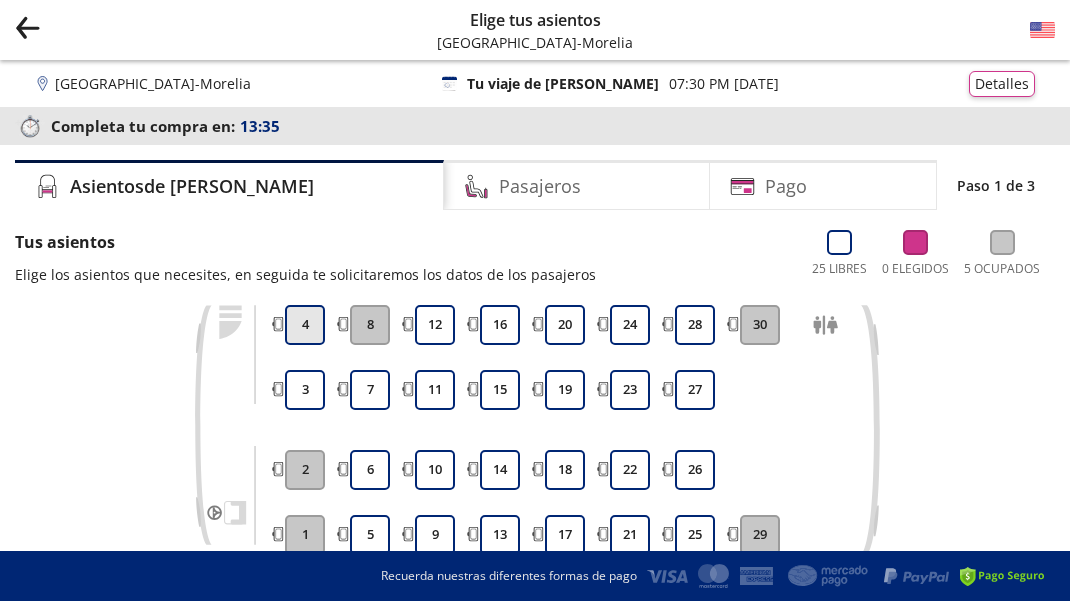 click on "4" at bounding box center (305, 325) 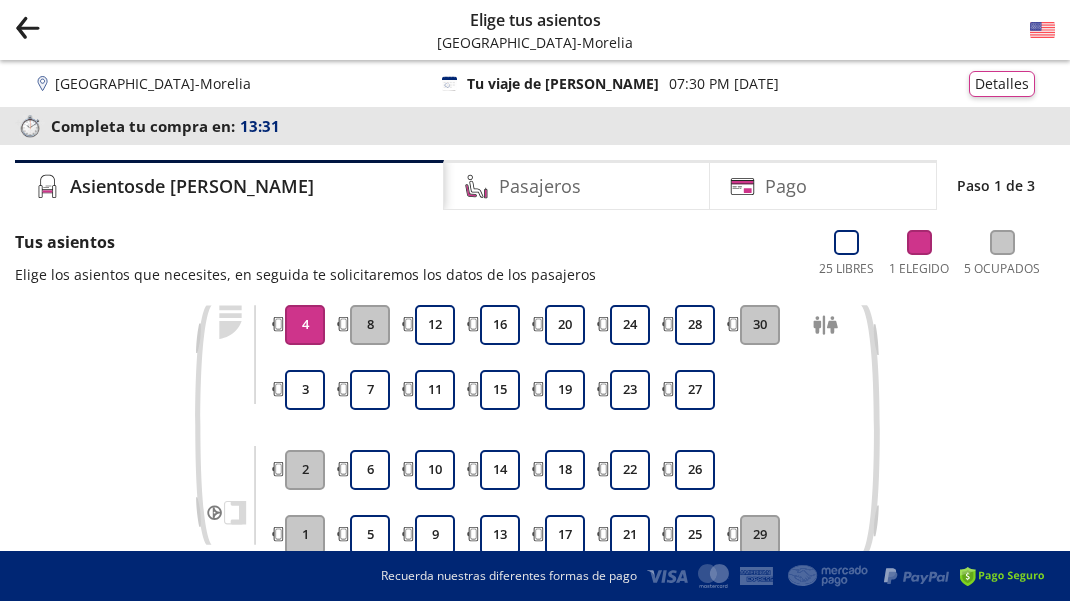 type 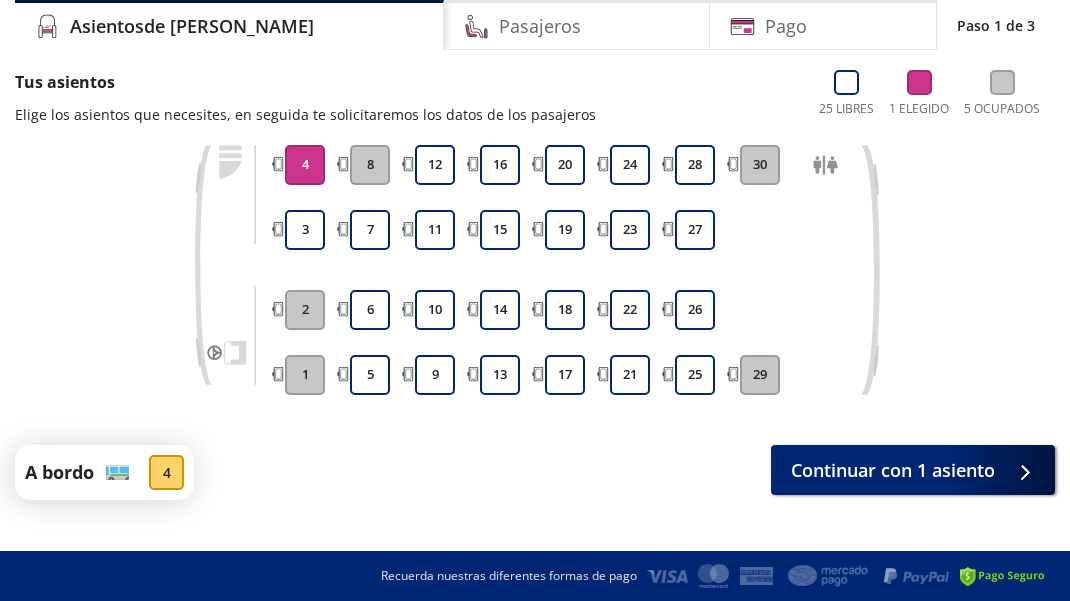 scroll, scrollTop: 185, scrollLeft: 0, axis: vertical 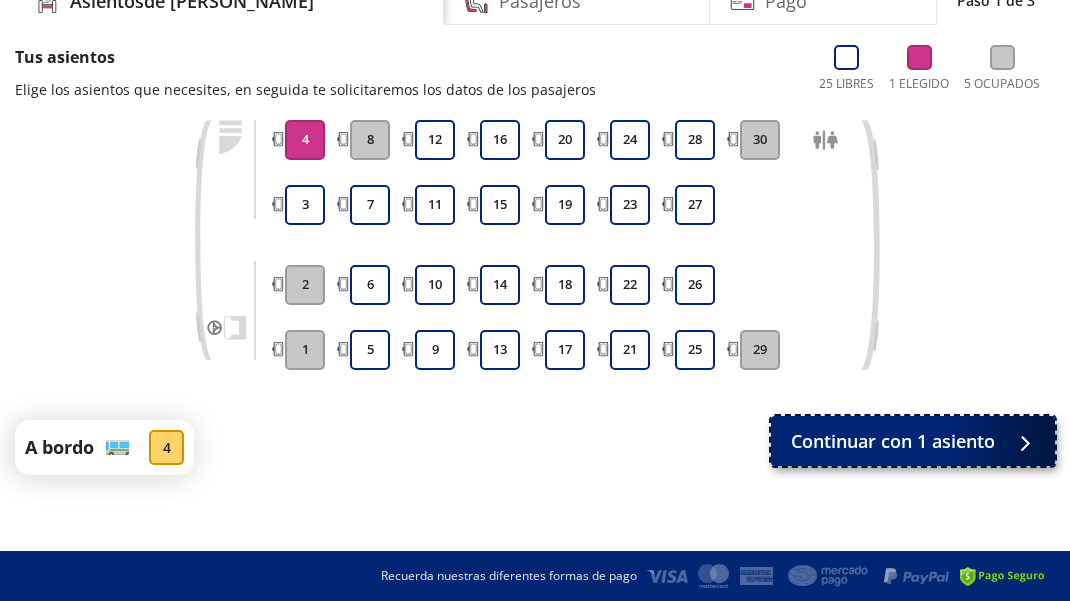 click on "Continuar con 1 asiento" at bounding box center [893, 441] 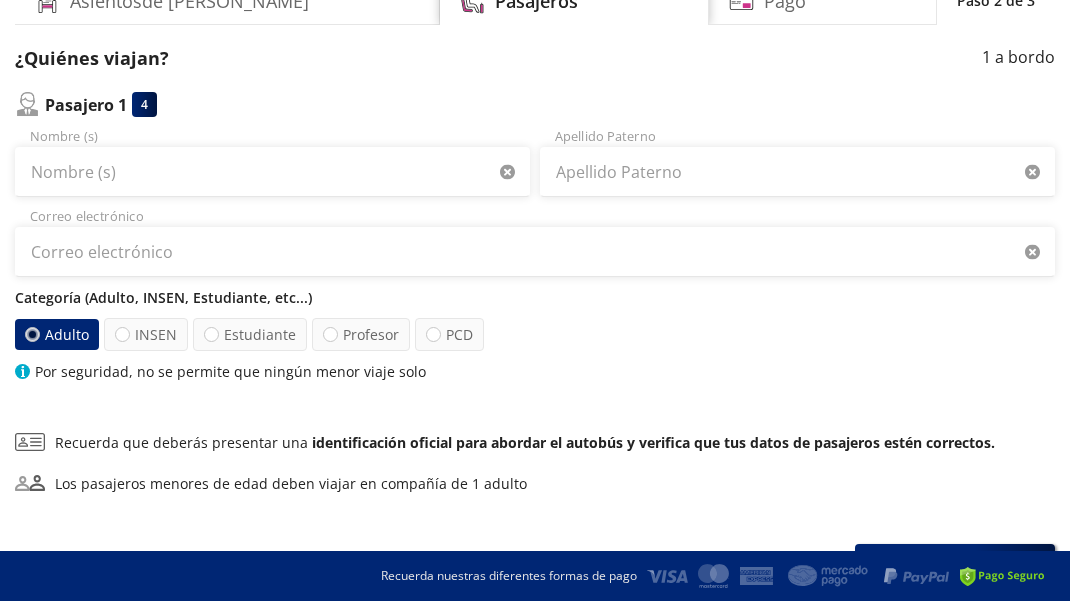 scroll, scrollTop: 0, scrollLeft: 0, axis: both 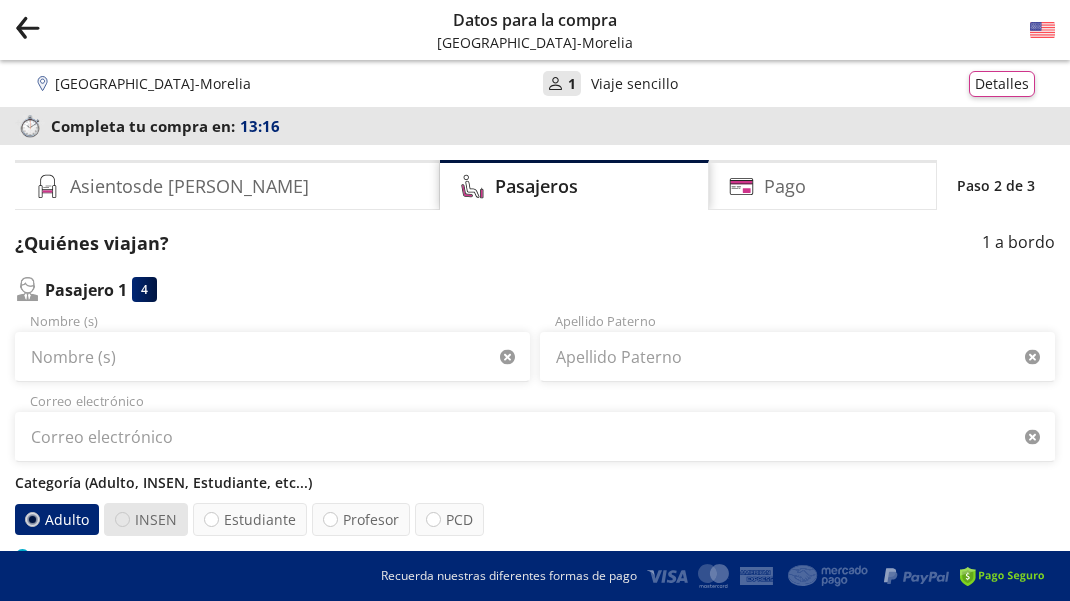 click at bounding box center [122, 519] 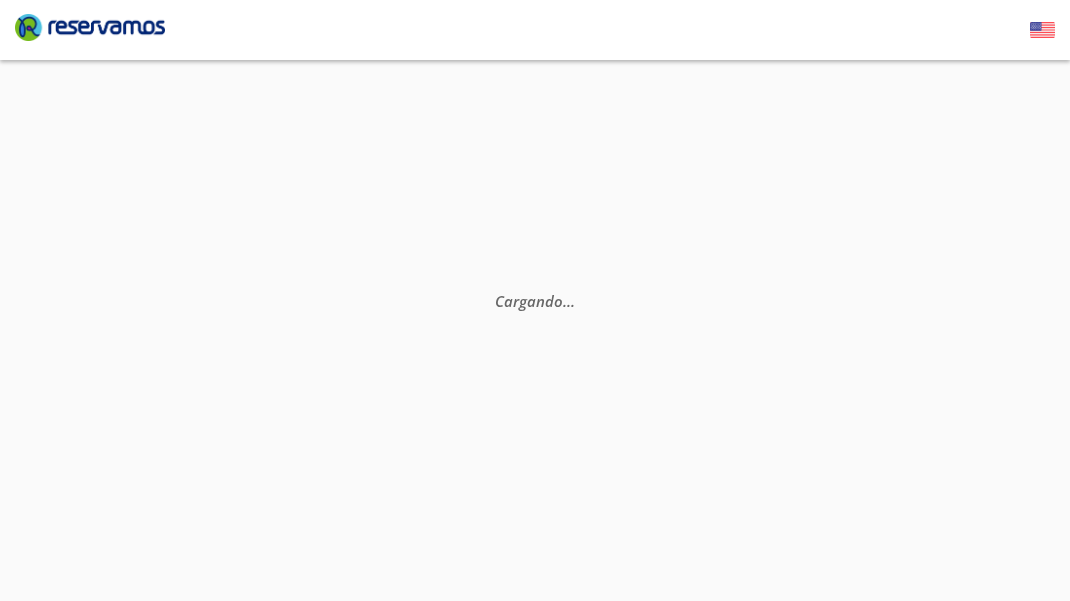 scroll, scrollTop: 141, scrollLeft: 0, axis: vertical 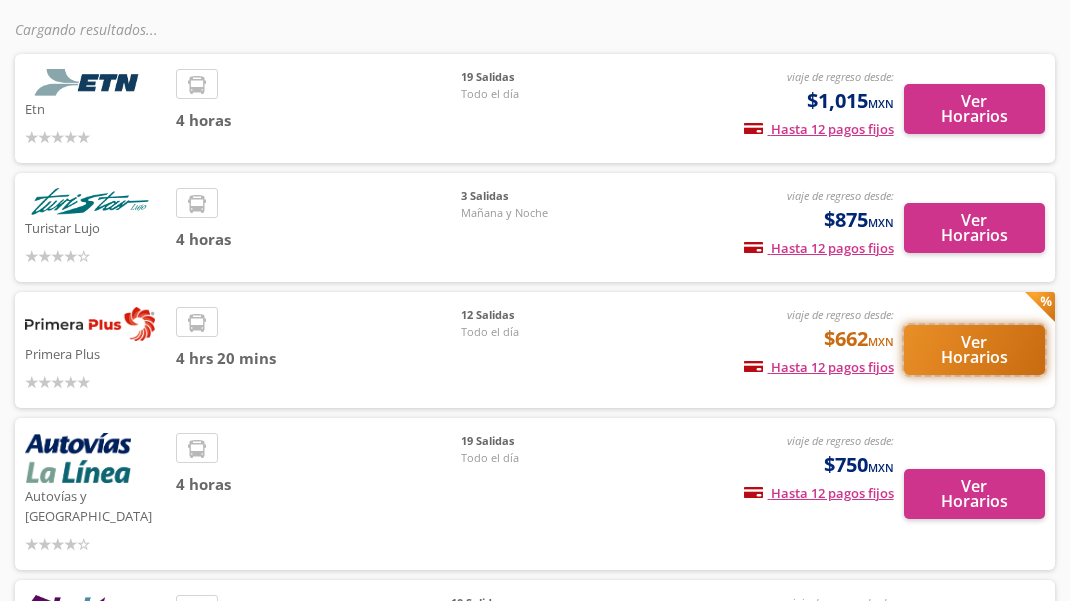 click on "Ver Horarios" at bounding box center (974, 350) 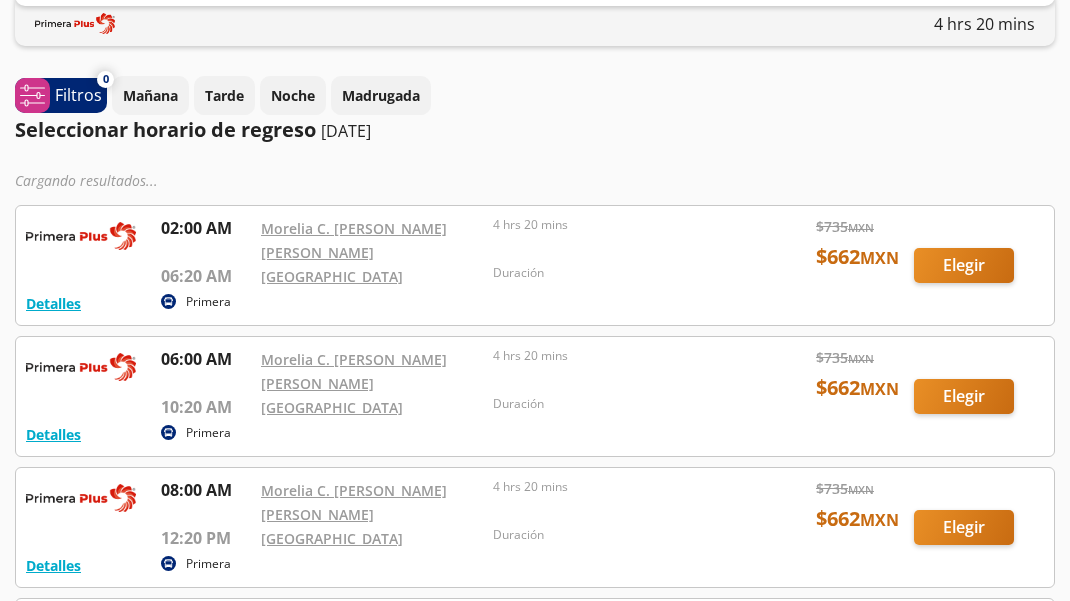 scroll, scrollTop: 0, scrollLeft: 0, axis: both 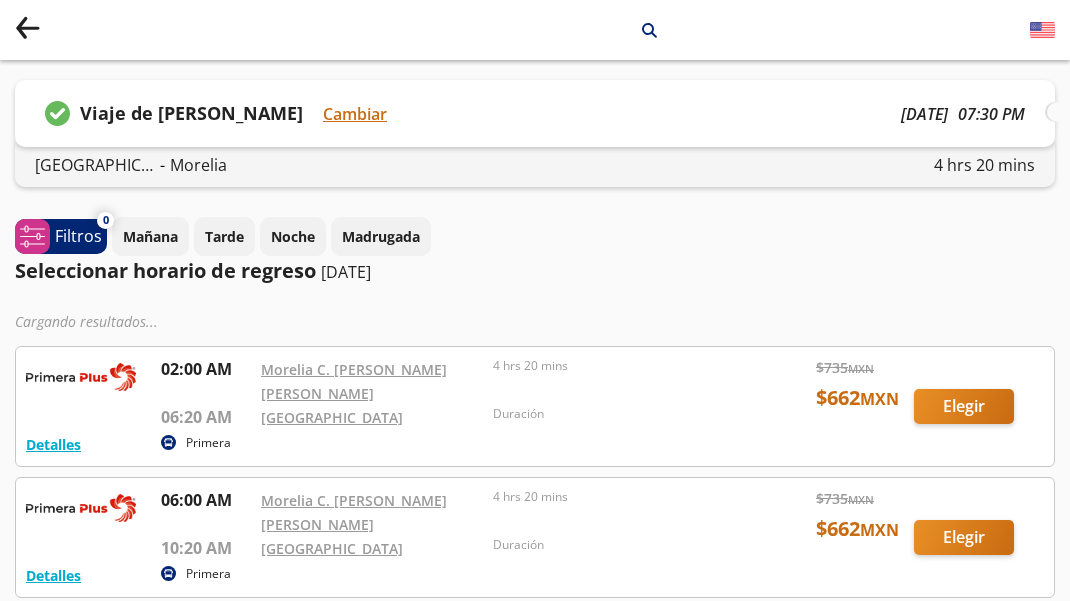 click on "Seleccionar horario de regreso  [DATE]" at bounding box center (535, 271) 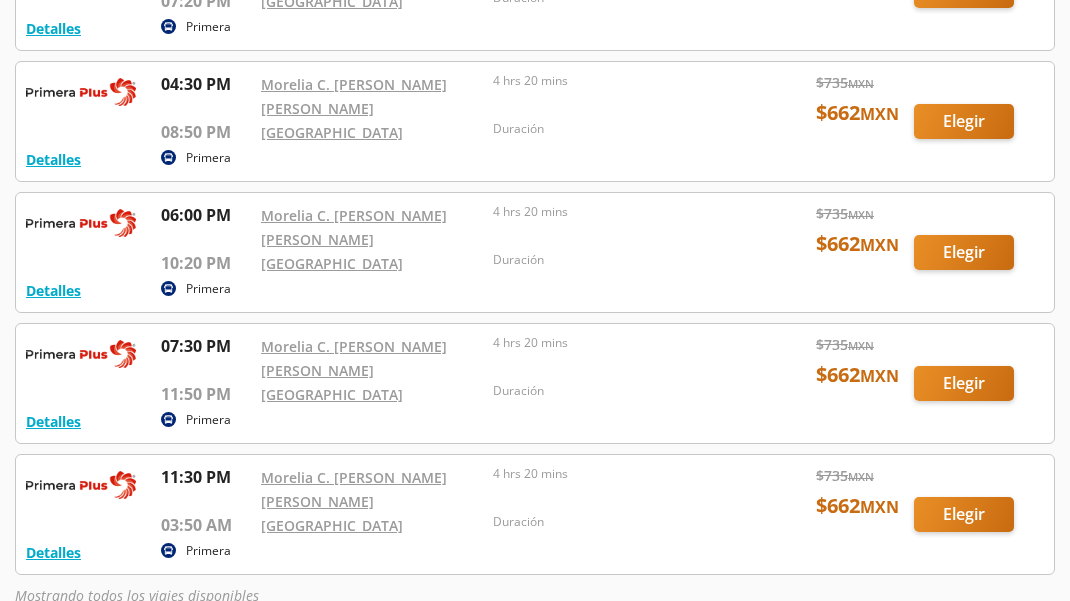 scroll, scrollTop: 1200, scrollLeft: 0, axis: vertical 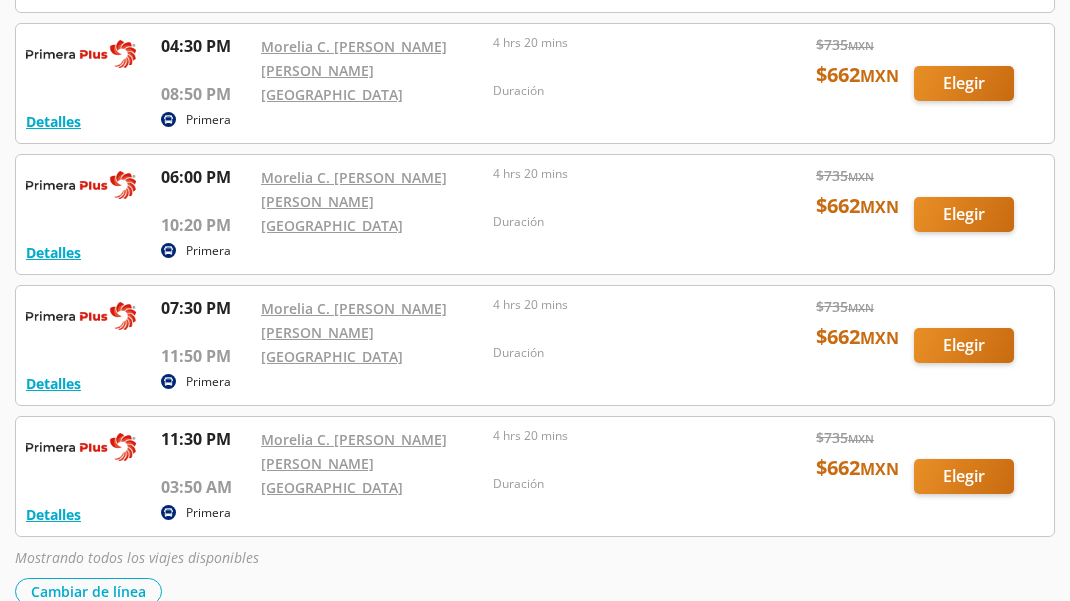 click at bounding box center [535, 214] 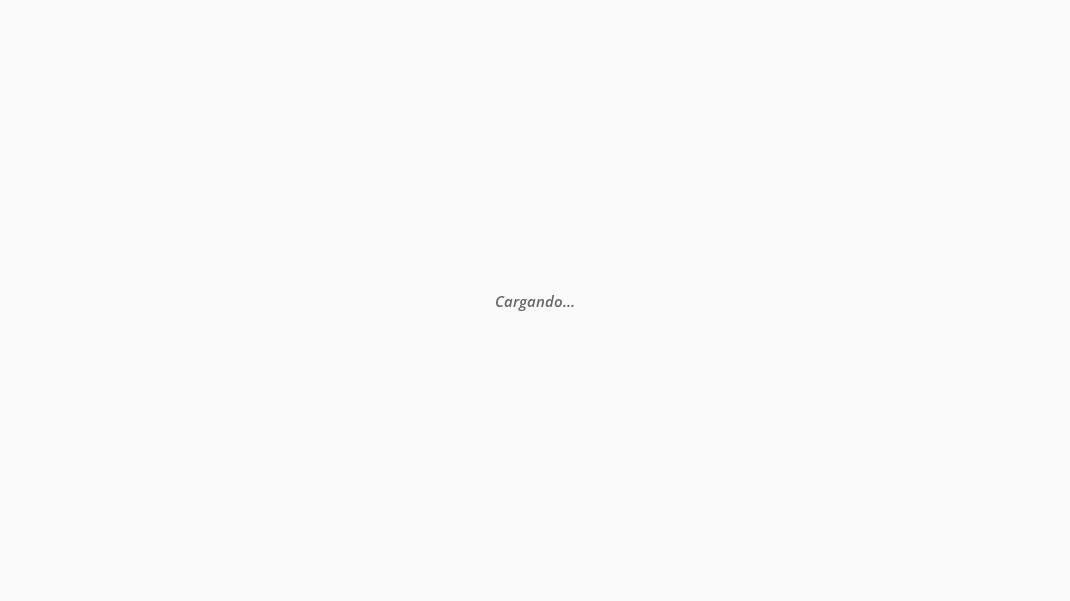scroll, scrollTop: 0, scrollLeft: 0, axis: both 